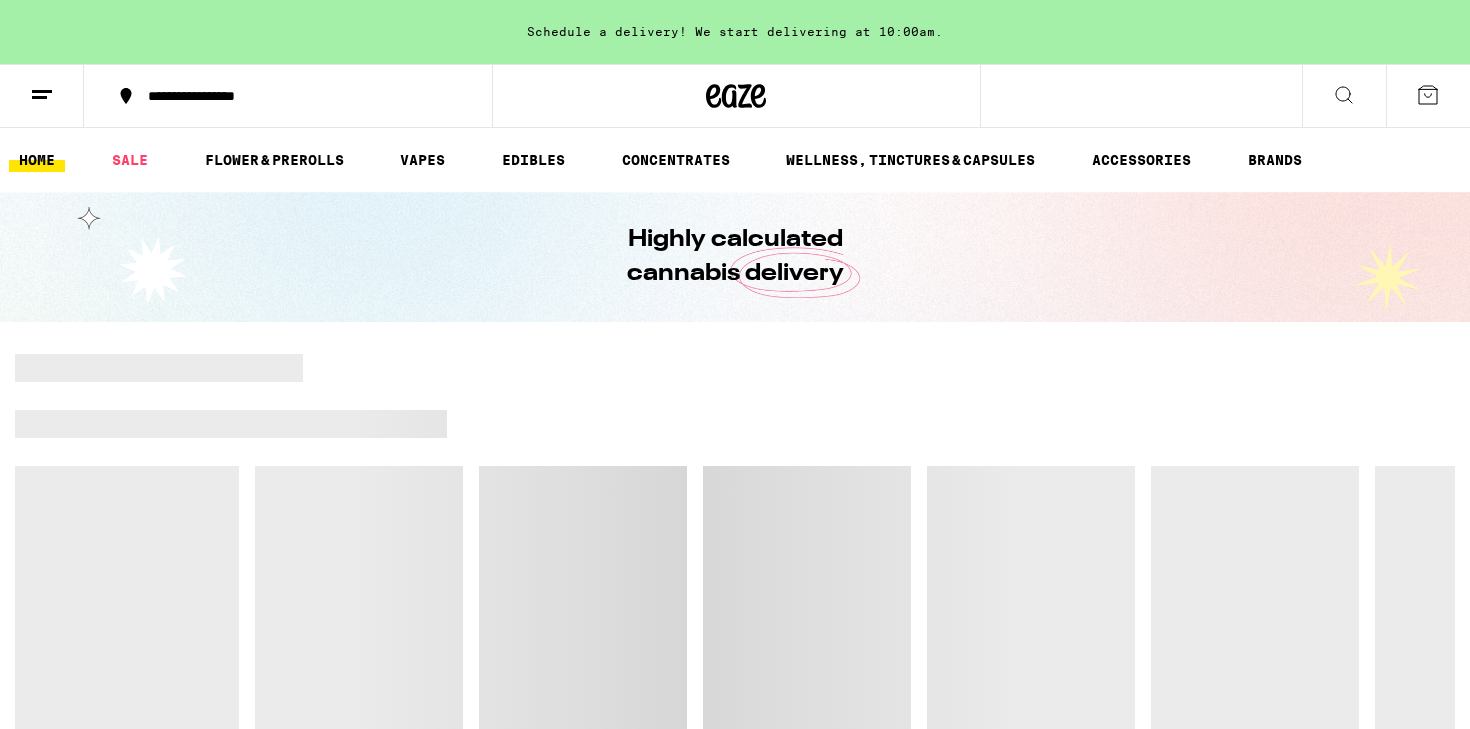 scroll, scrollTop: 0, scrollLeft: 0, axis: both 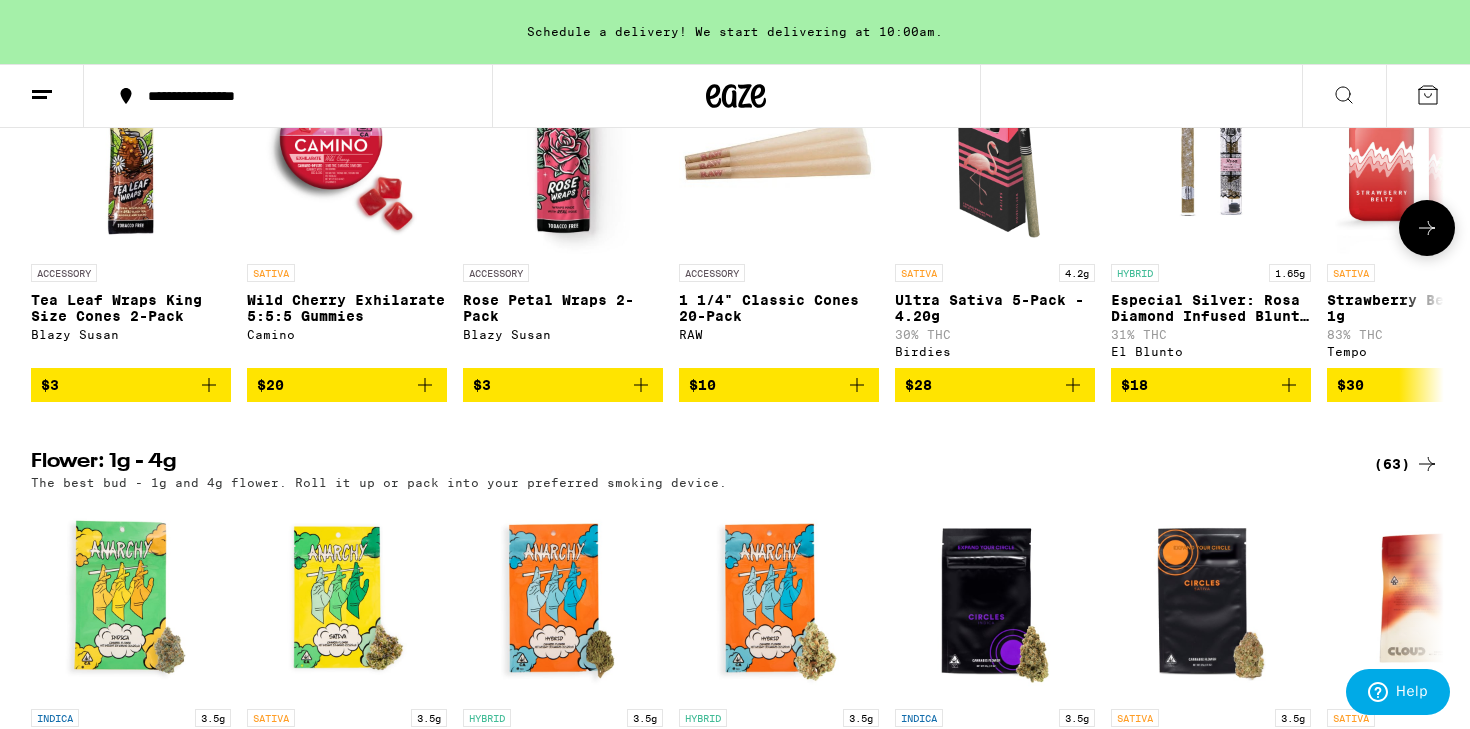 click on "$20" at bounding box center [347, 385] 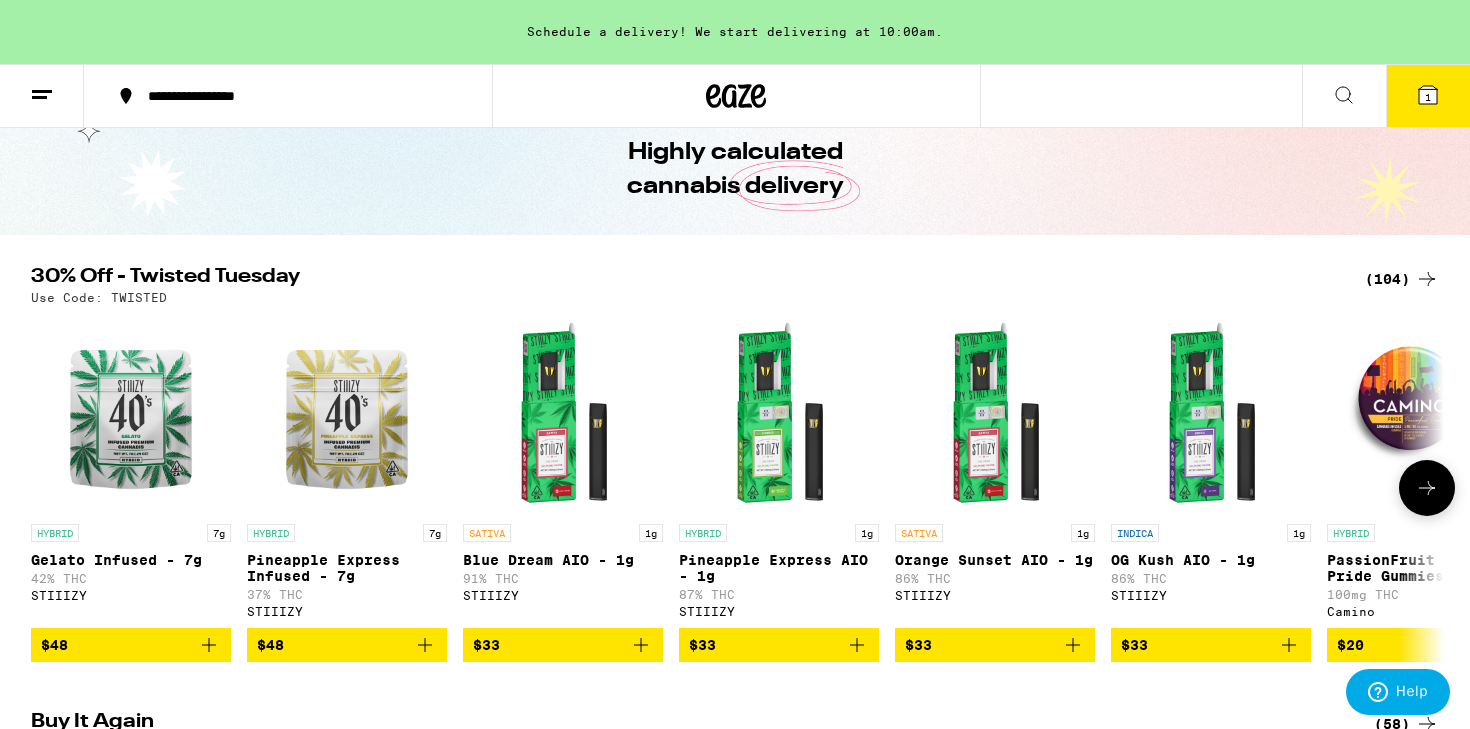 scroll, scrollTop: 0, scrollLeft: 0, axis: both 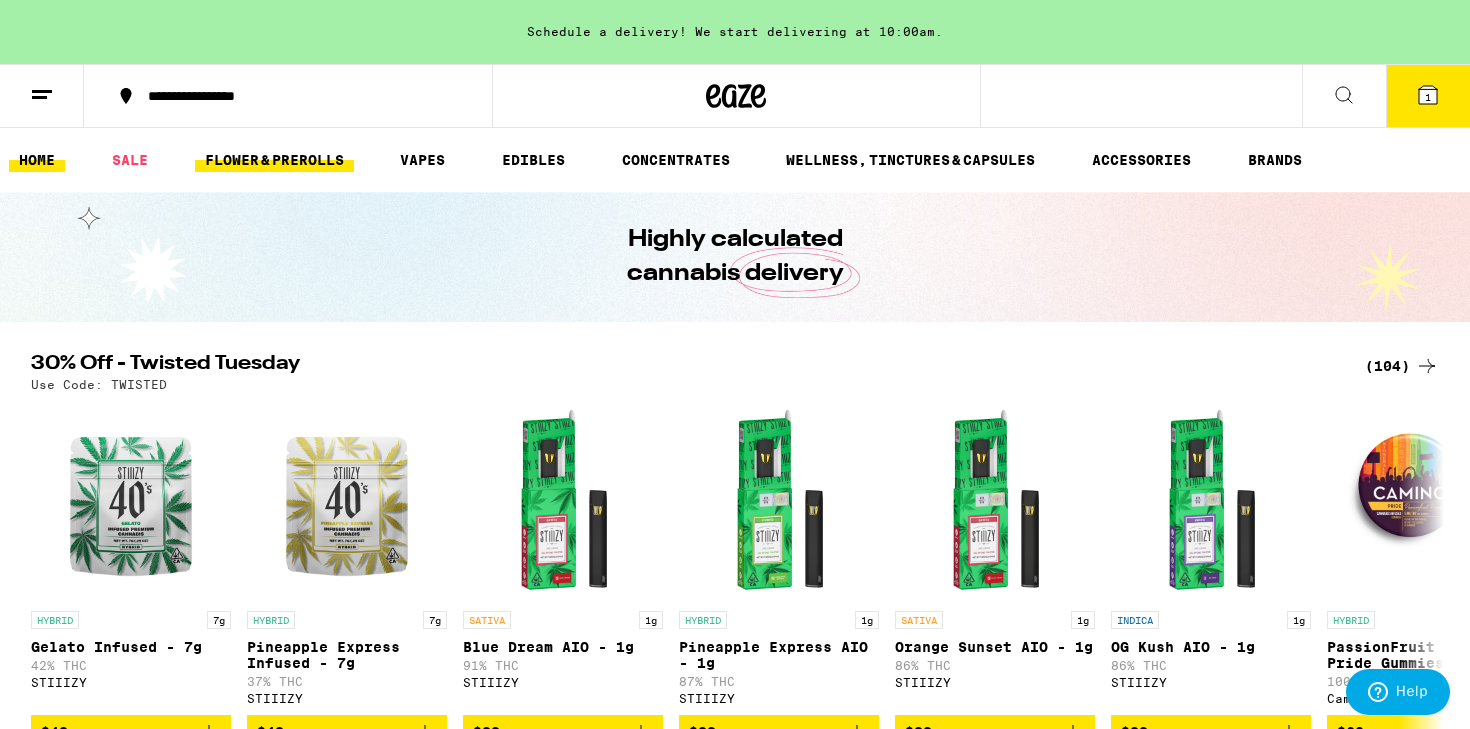 click on "FLOWER & PREROLLS" at bounding box center (274, 160) 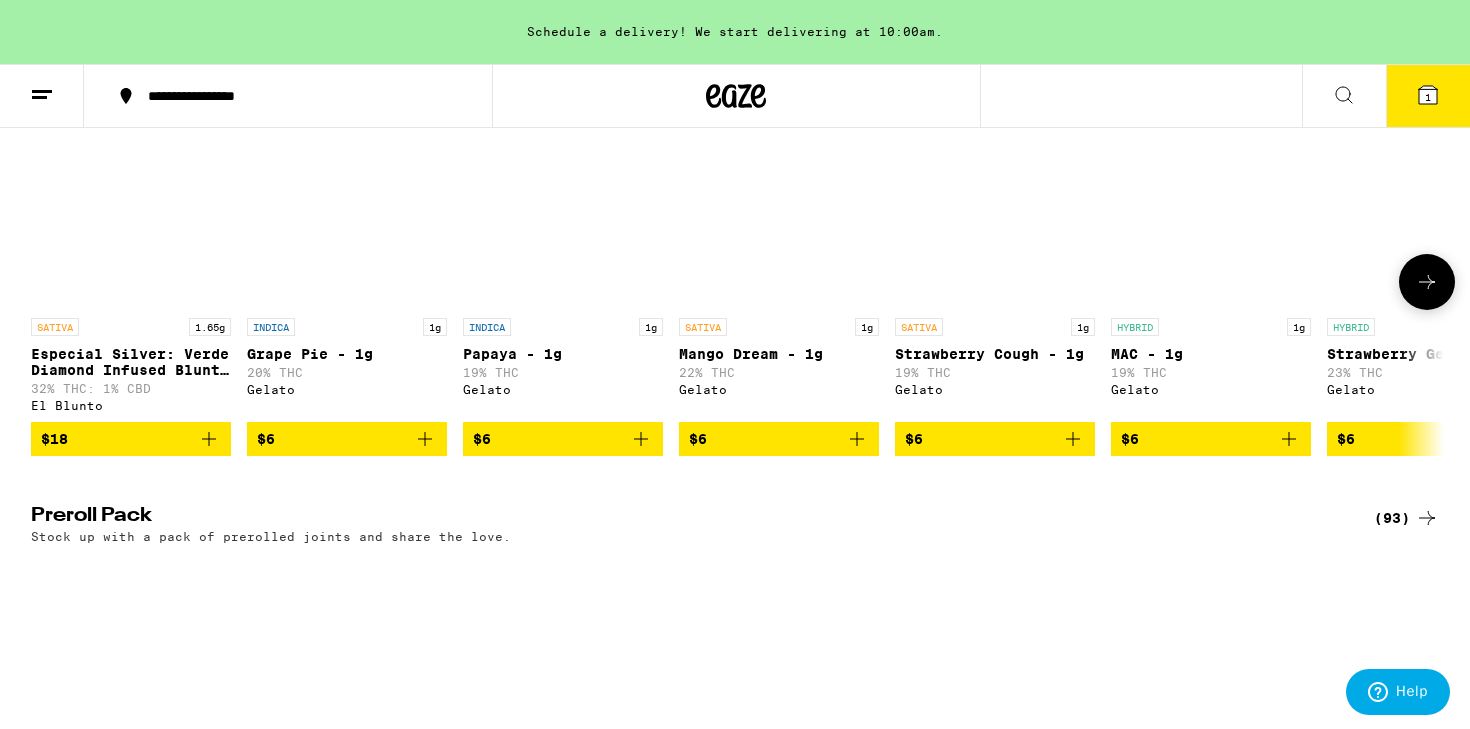 scroll, scrollTop: 1487, scrollLeft: 0, axis: vertical 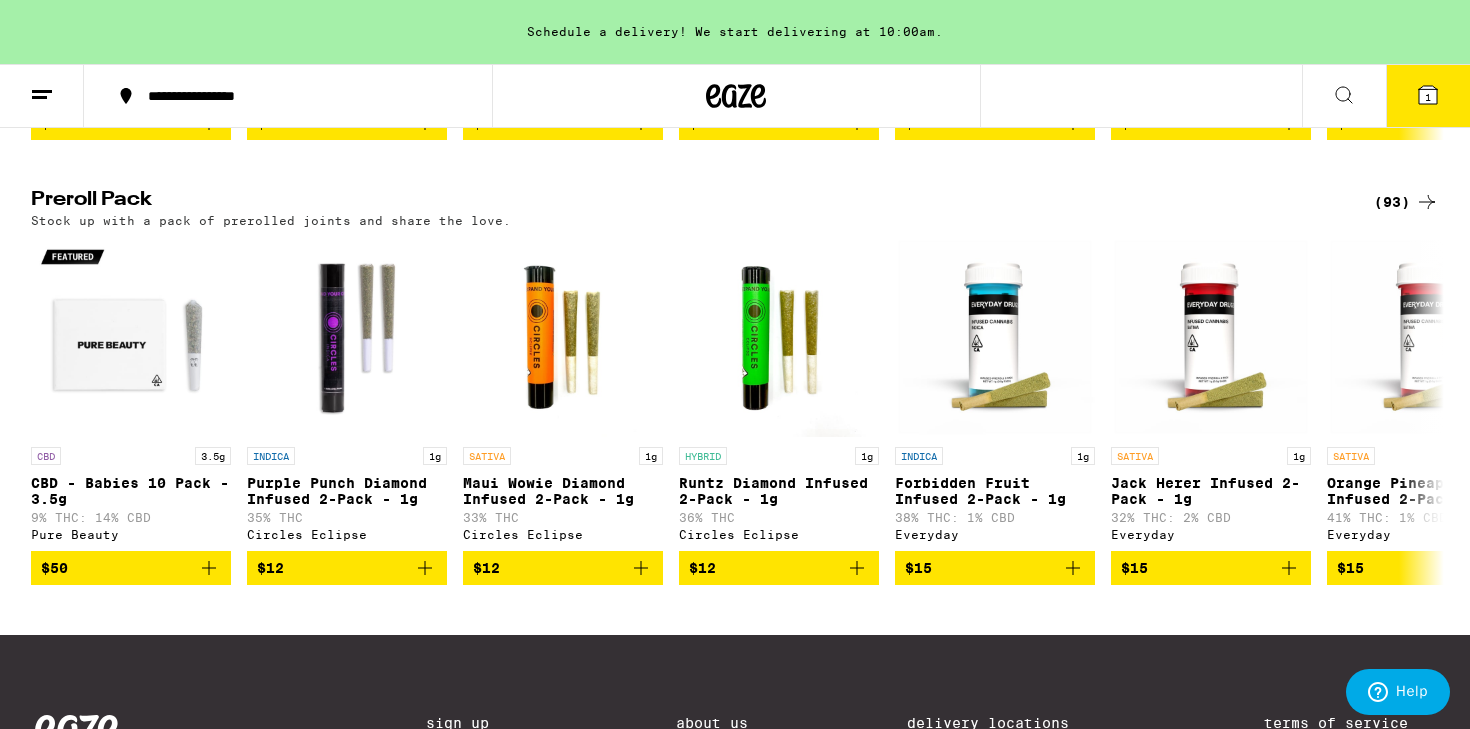 click on "(93)" at bounding box center [1406, 202] 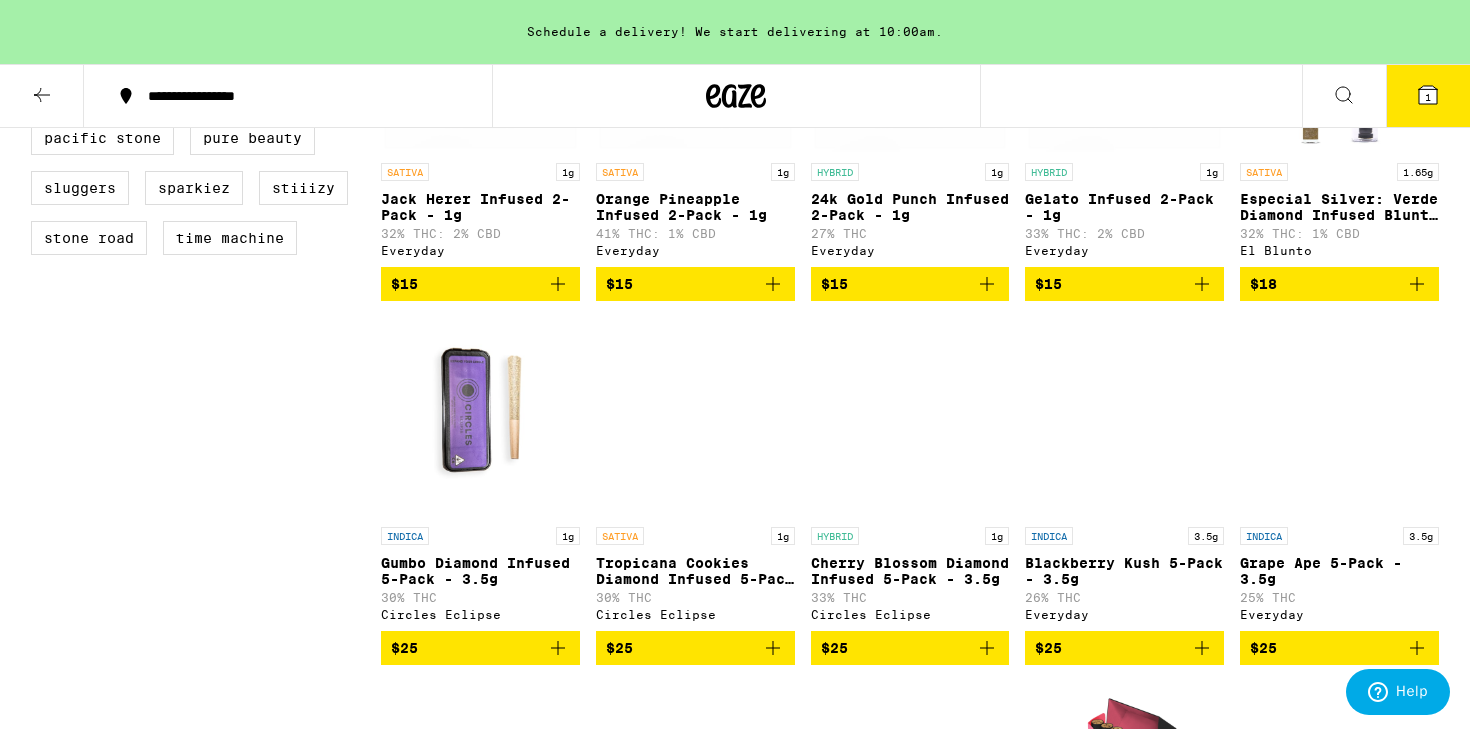 scroll, scrollTop: 1277, scrollLeft: 0, axis: vertical 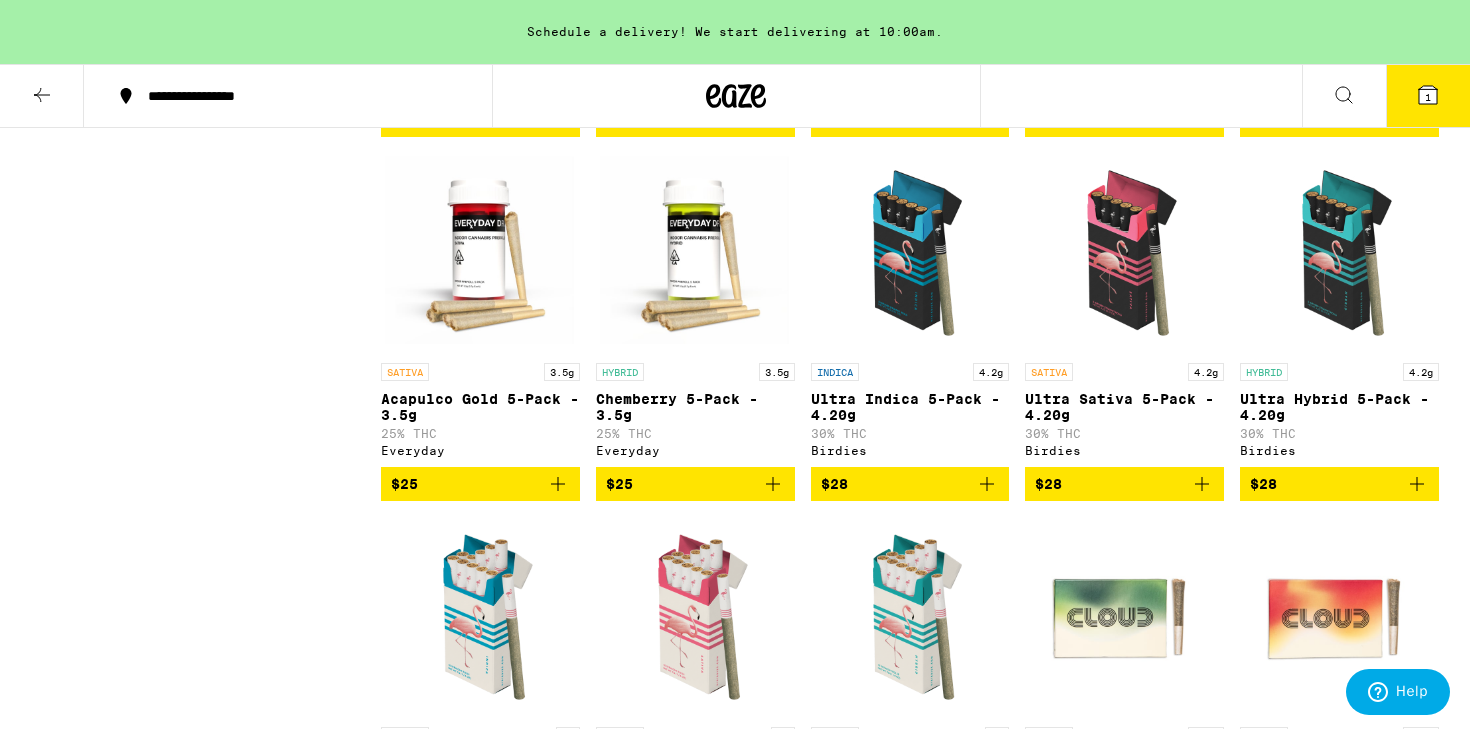click on "$28" at bounding box center [1124, 484] 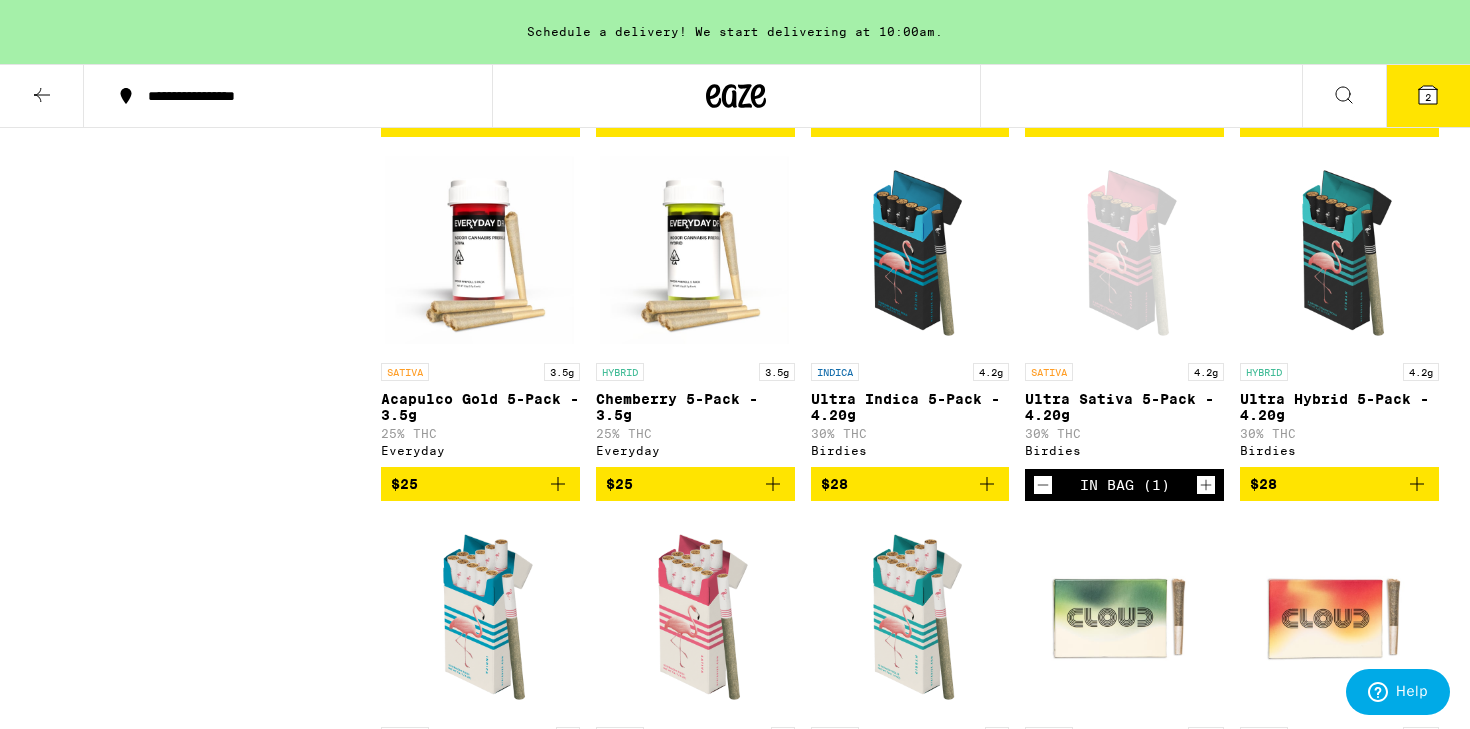click at bounding box center [1043, 485] 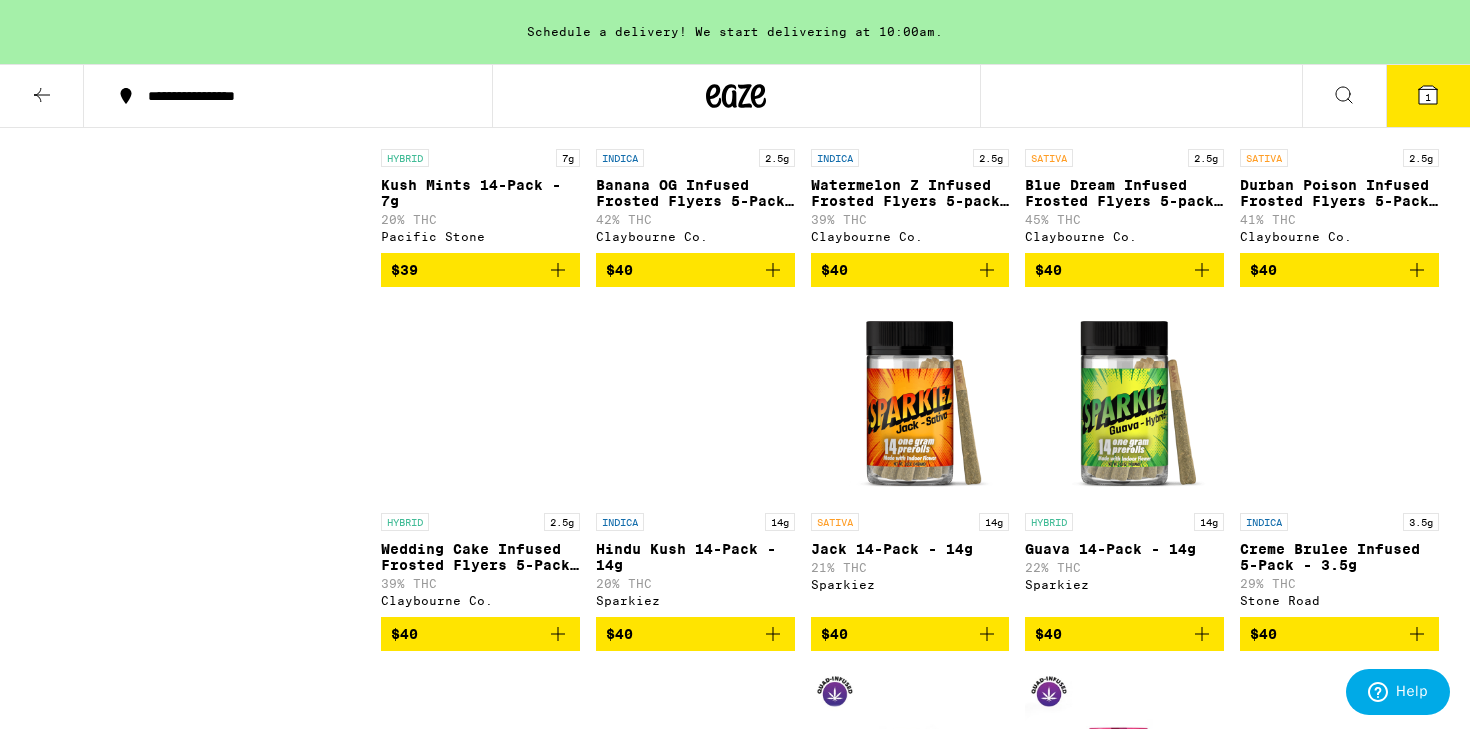 scroll, scrollTop: 4984, scrollLeft: 0, axis: vertical 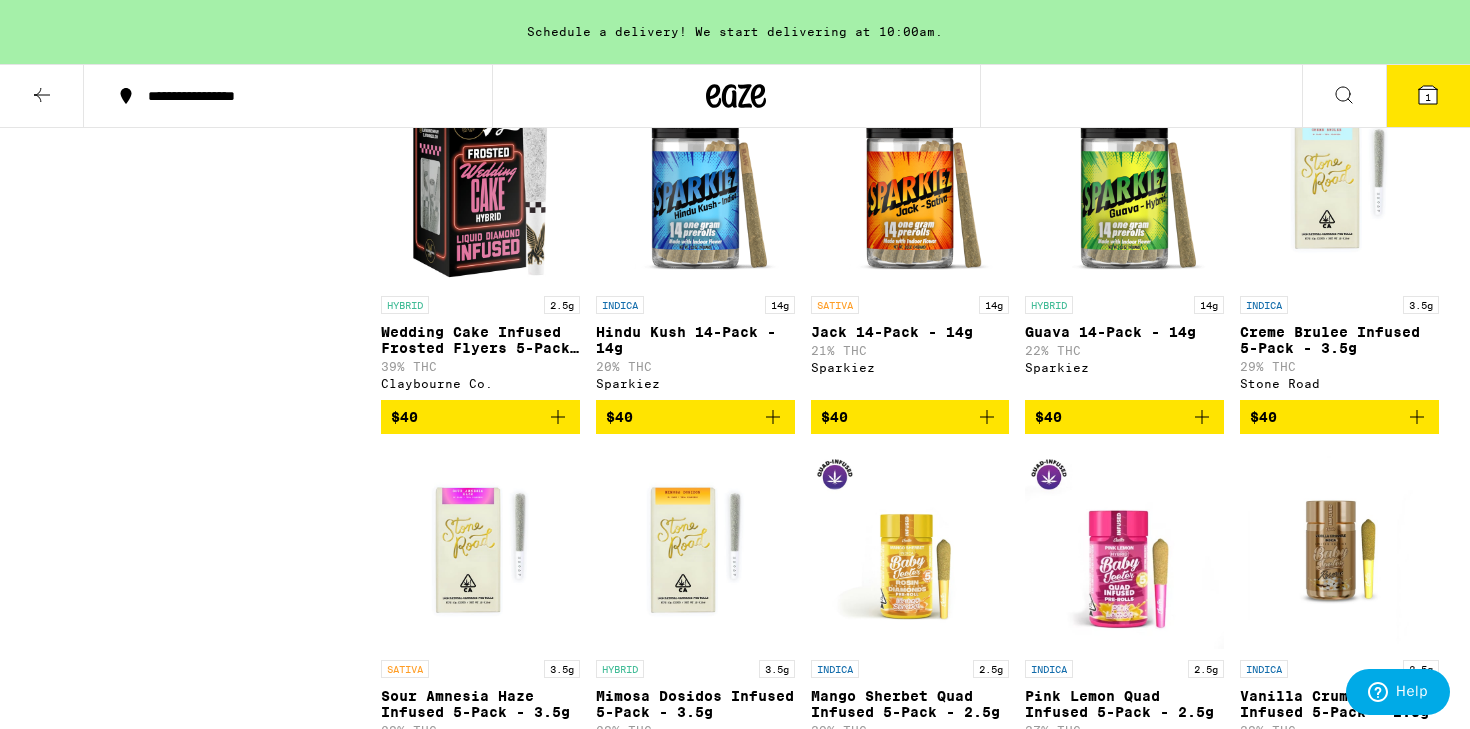 click on "$40" at bounding box center (910, 417) 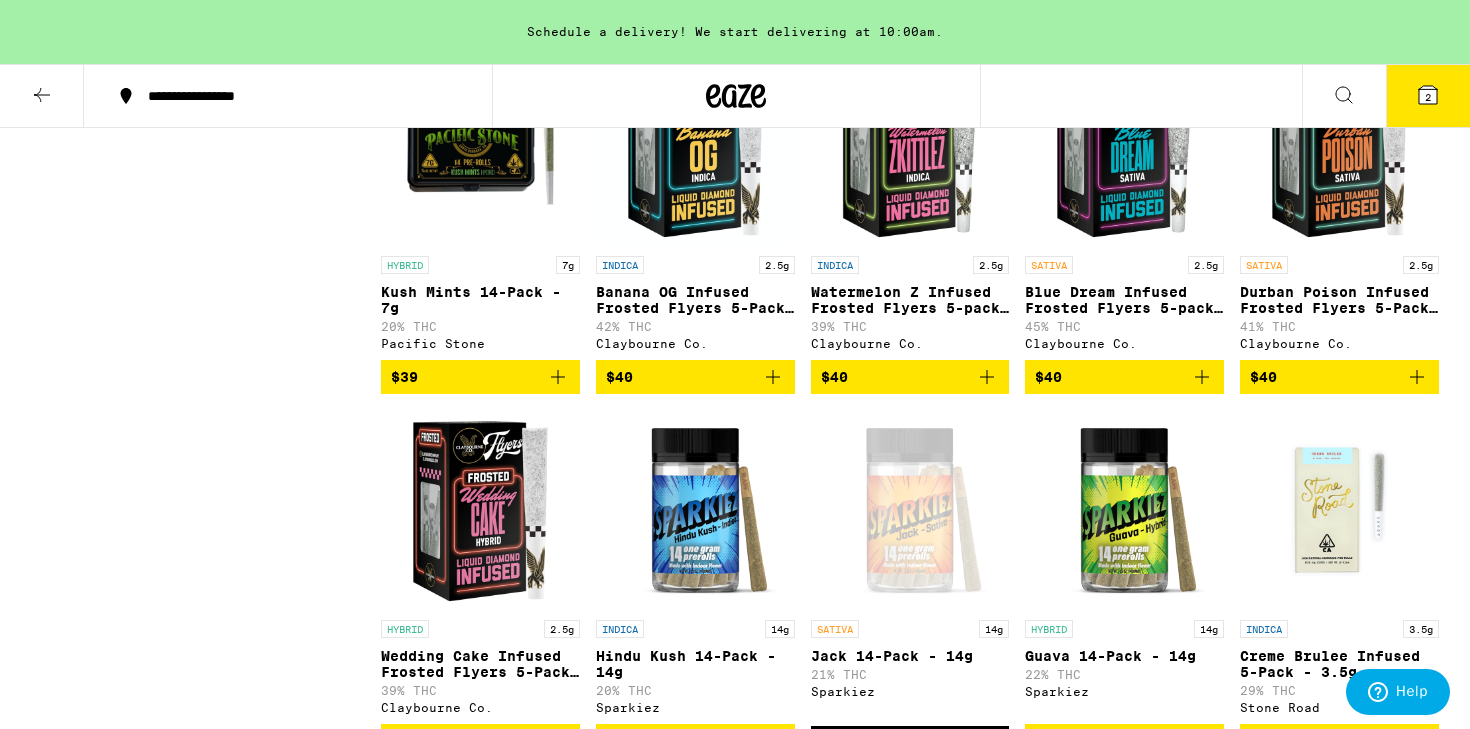 scroll, scrollTop: 4485, scrollLeft: 0, axis: vertical 